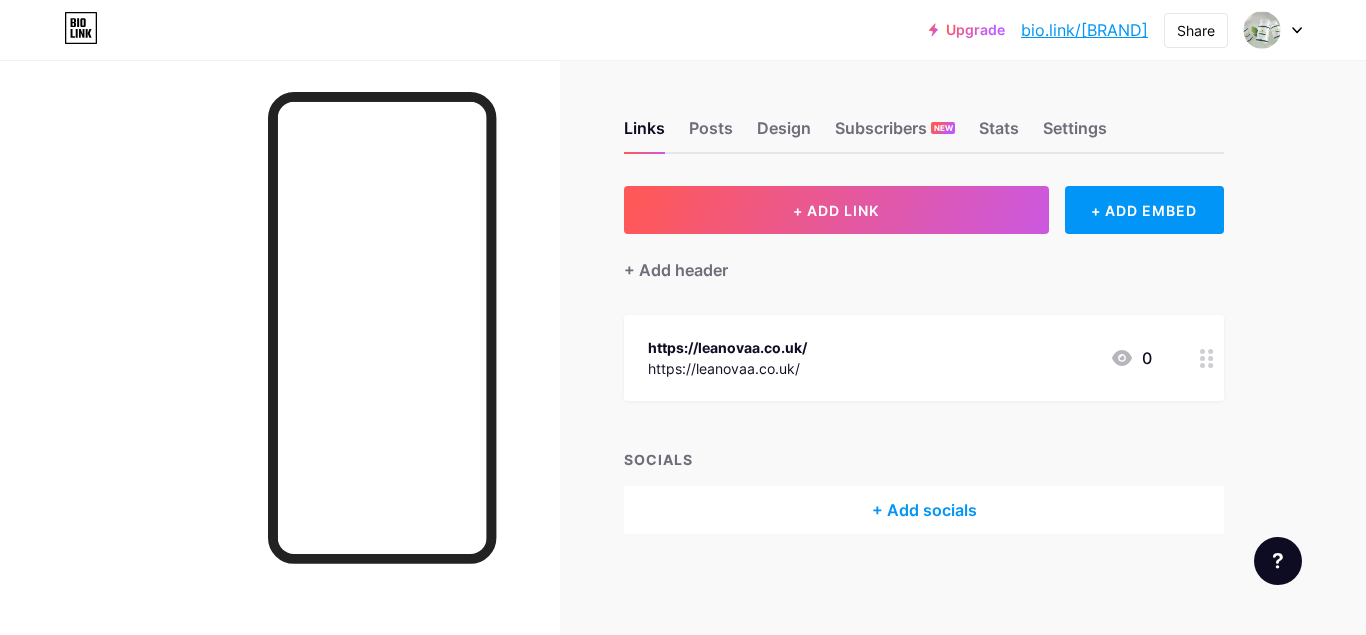 scroll, scrollTop: 0, scrollLeft: 0, axis: both 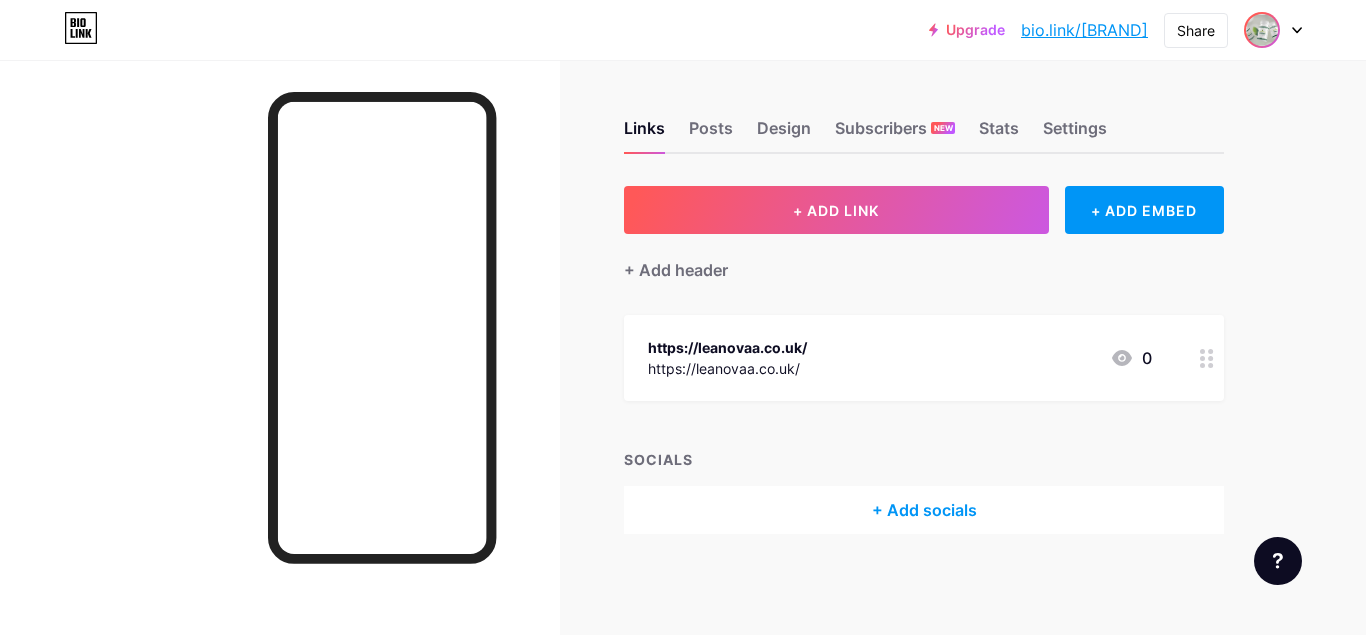 click at bounding box center (1262, 30) 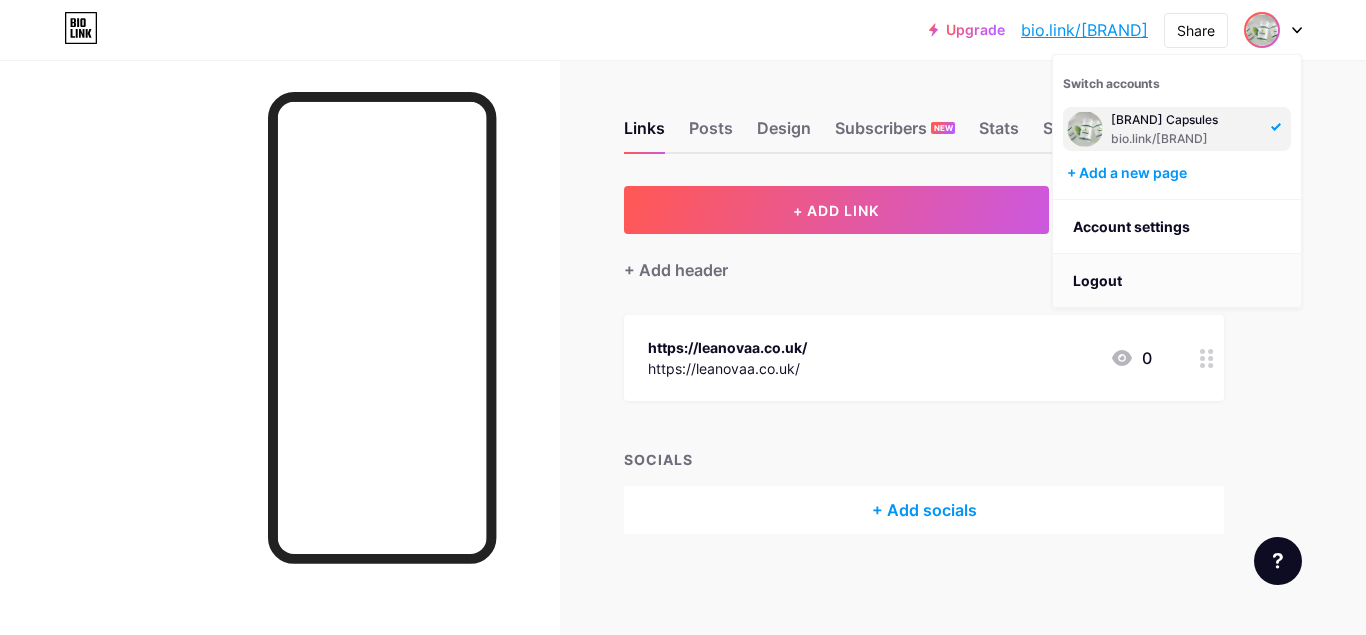 click on "Logout" at bounding box center [1177, 281] 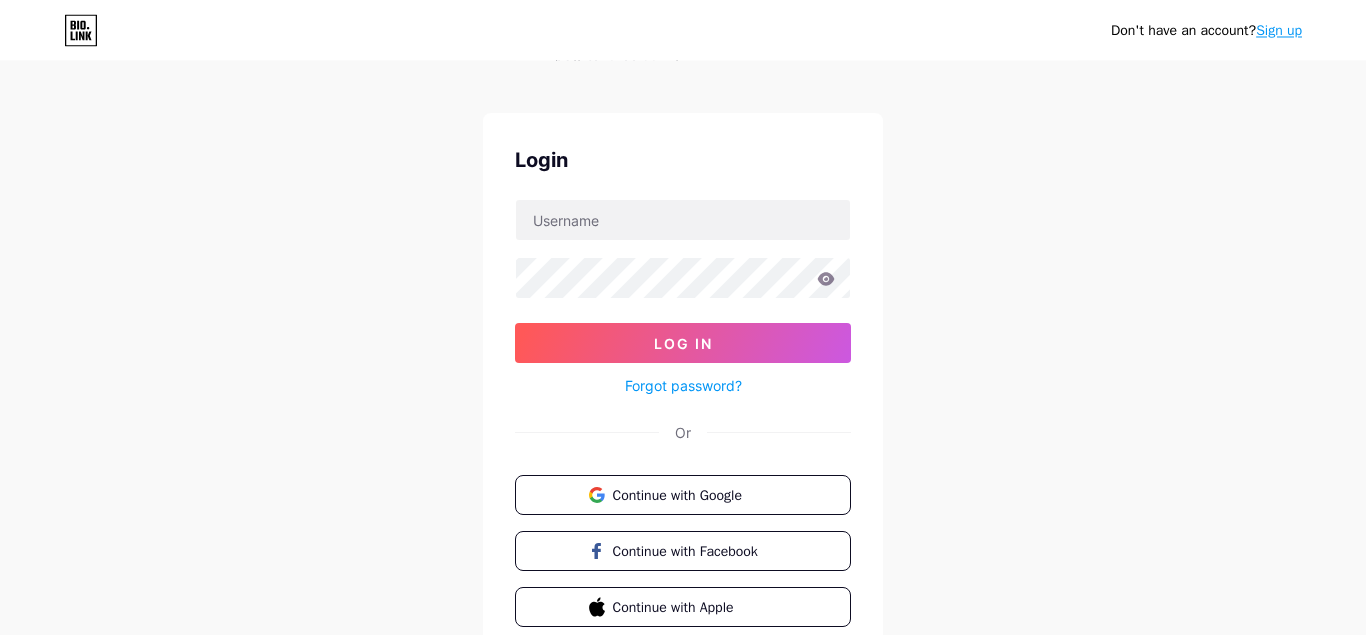 scroll, scrollTop: 0, scrollLeft: 0, axis: both 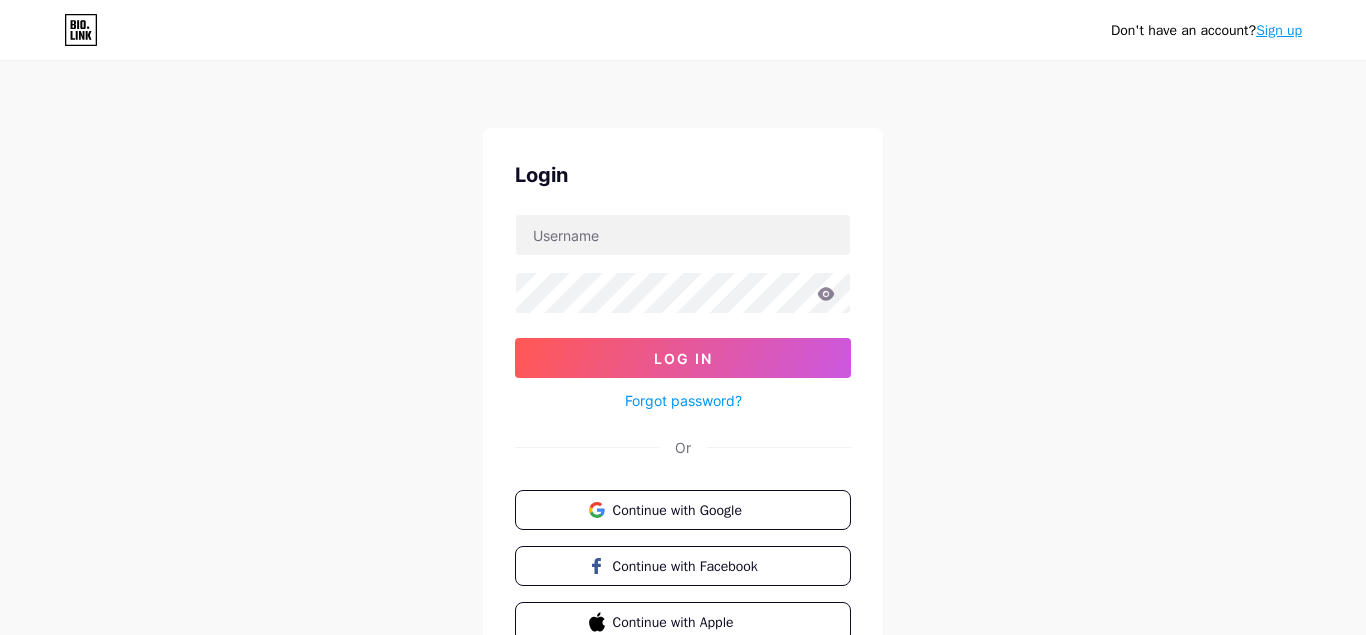 click on "Sign up" at bounding box center [1279, 30] 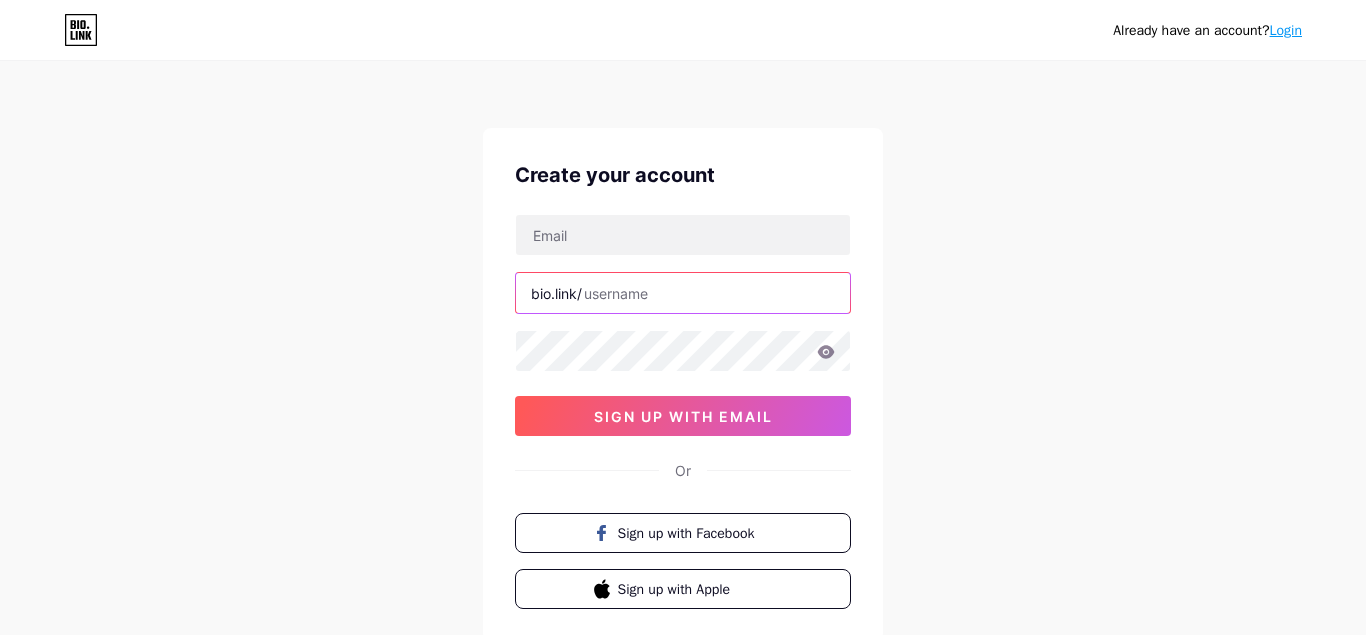 click at bounding box center [683, 293] 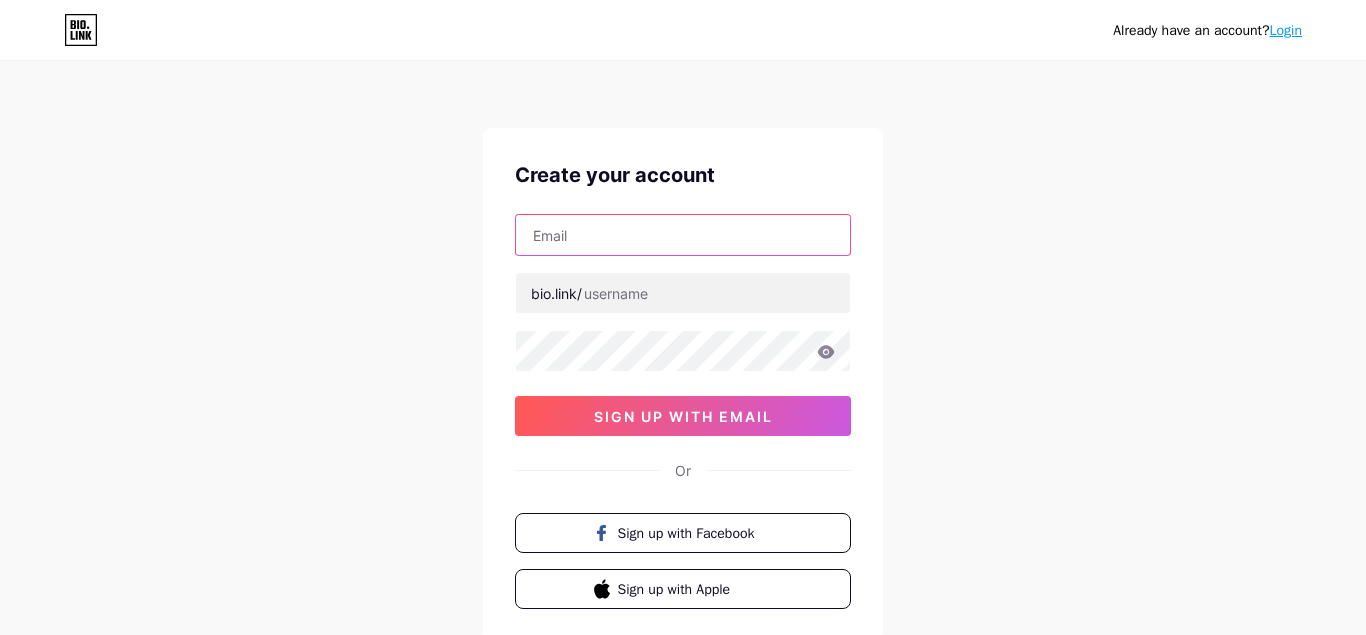 click at bounding box center (683, 235) 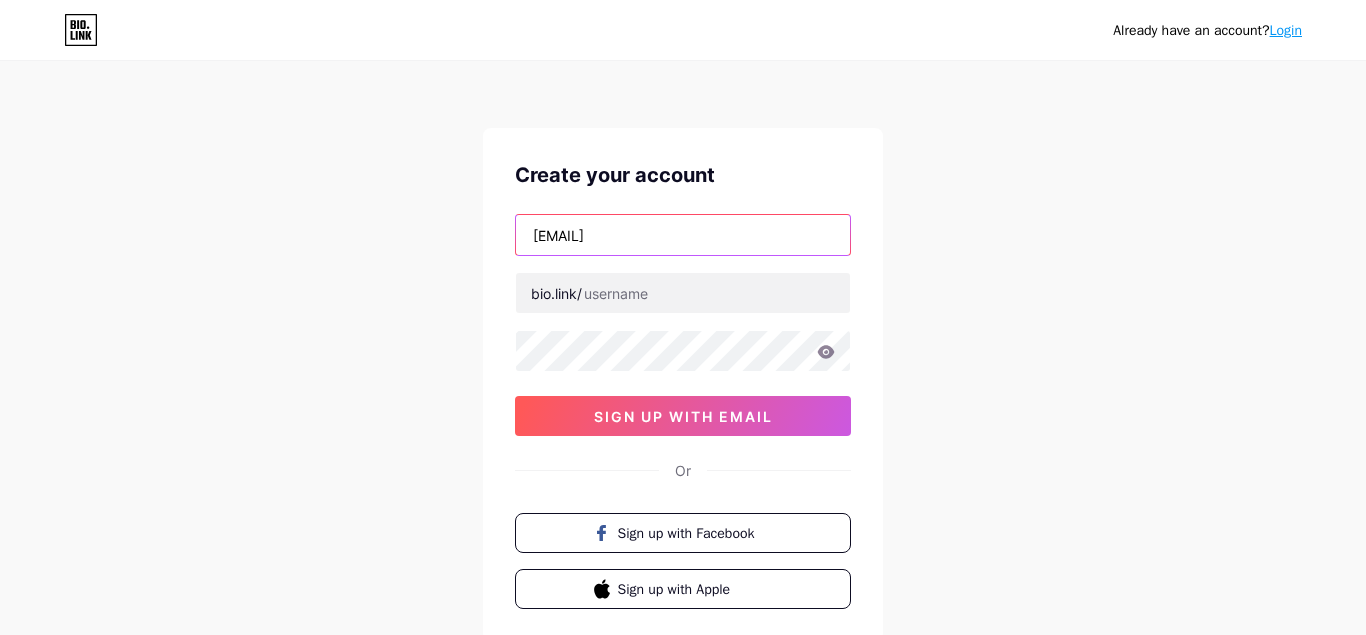 type on "[EMAIL]" 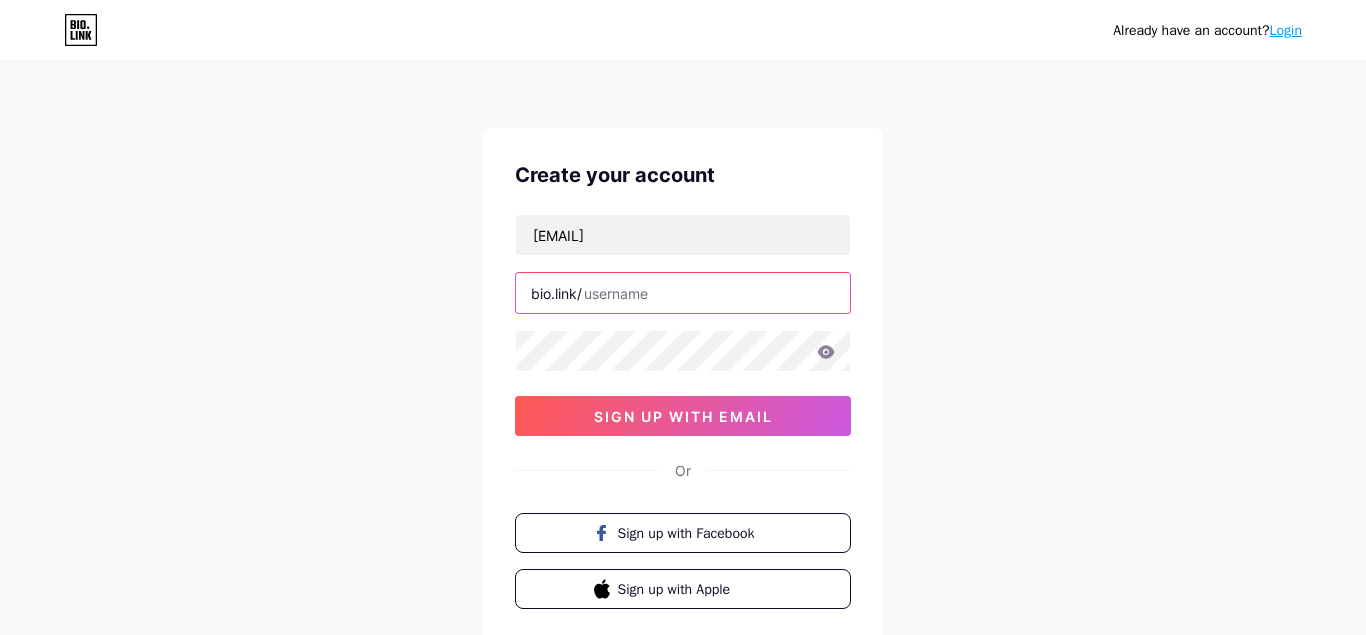 click at bounding box center [683, 293] 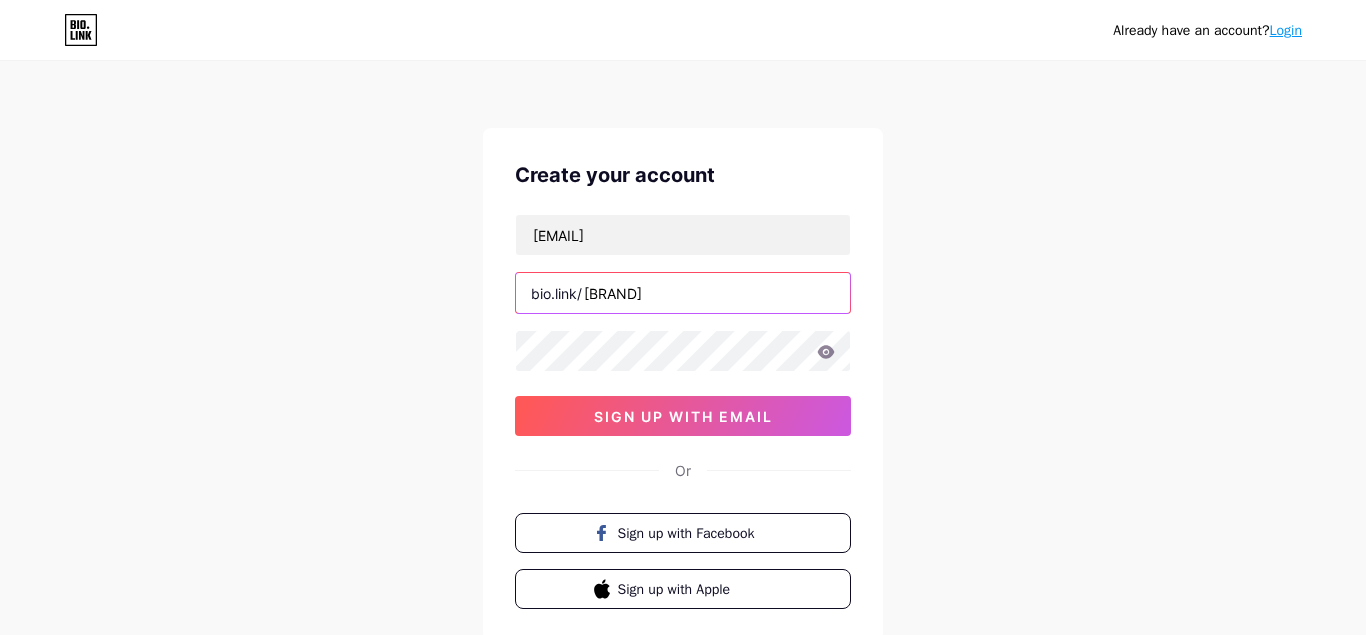 click on "[BRAND]" at bounding box center [683, 293] 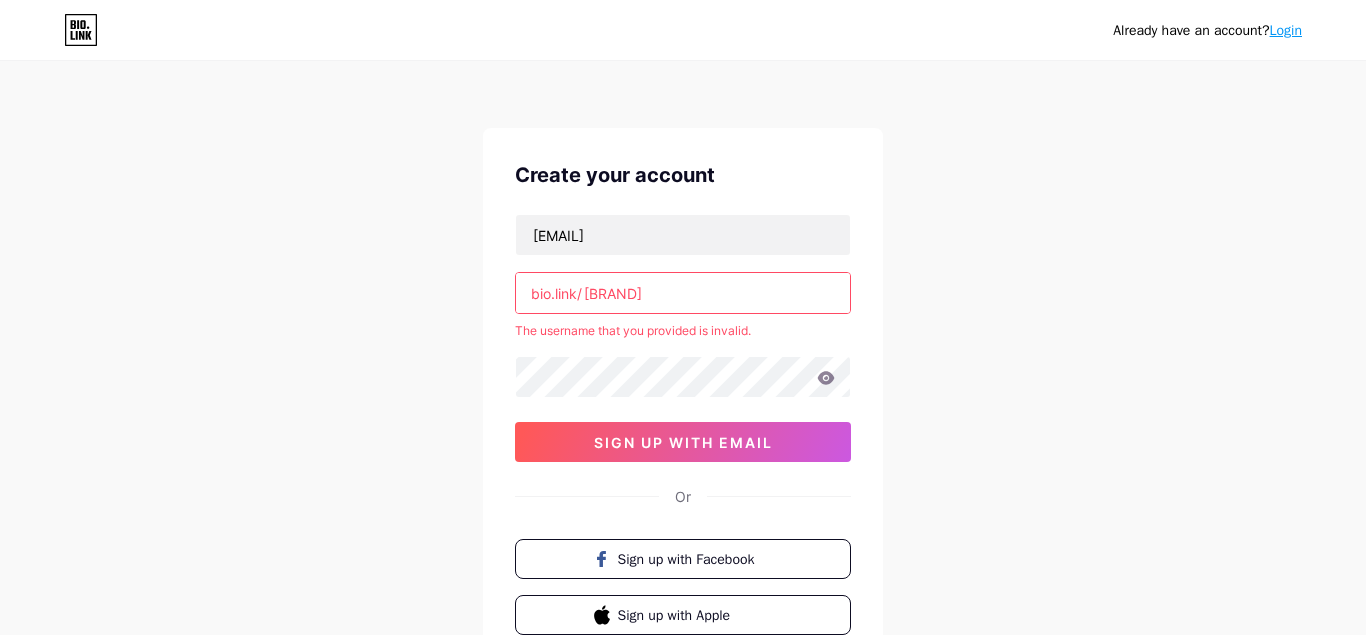 click on "[BRAND]" at bounding box center [683, 293] 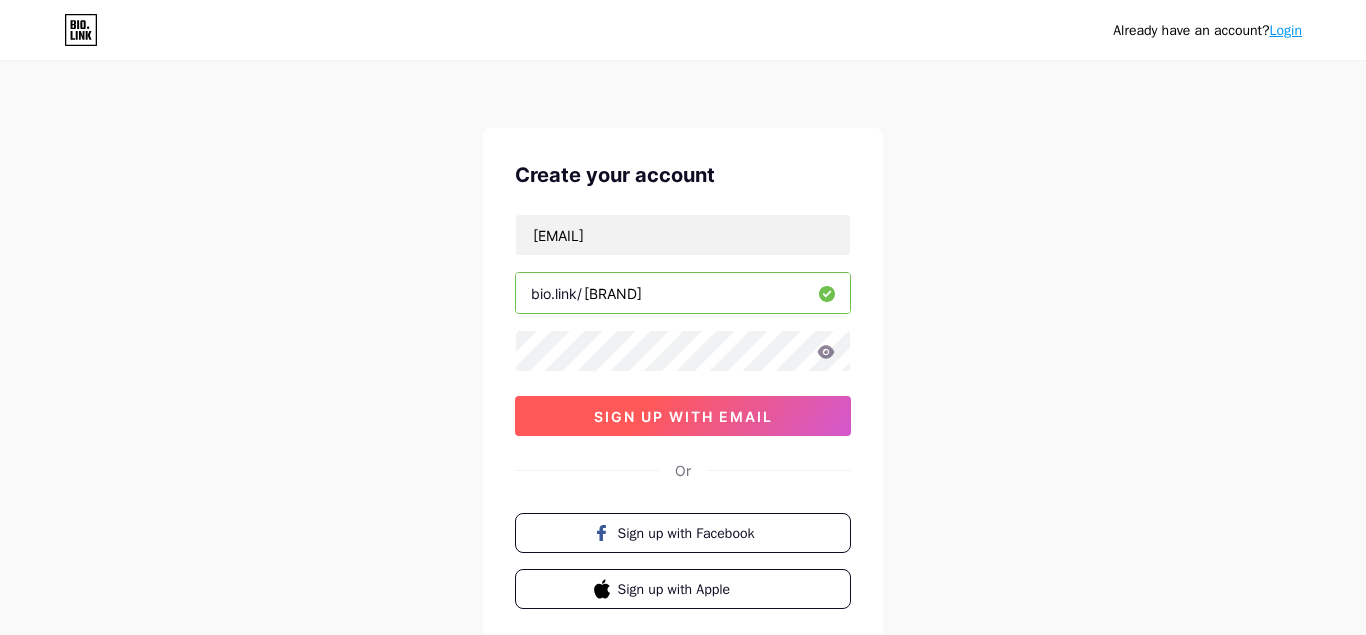 click on "sign up with email" at bounding box center (683, 416) 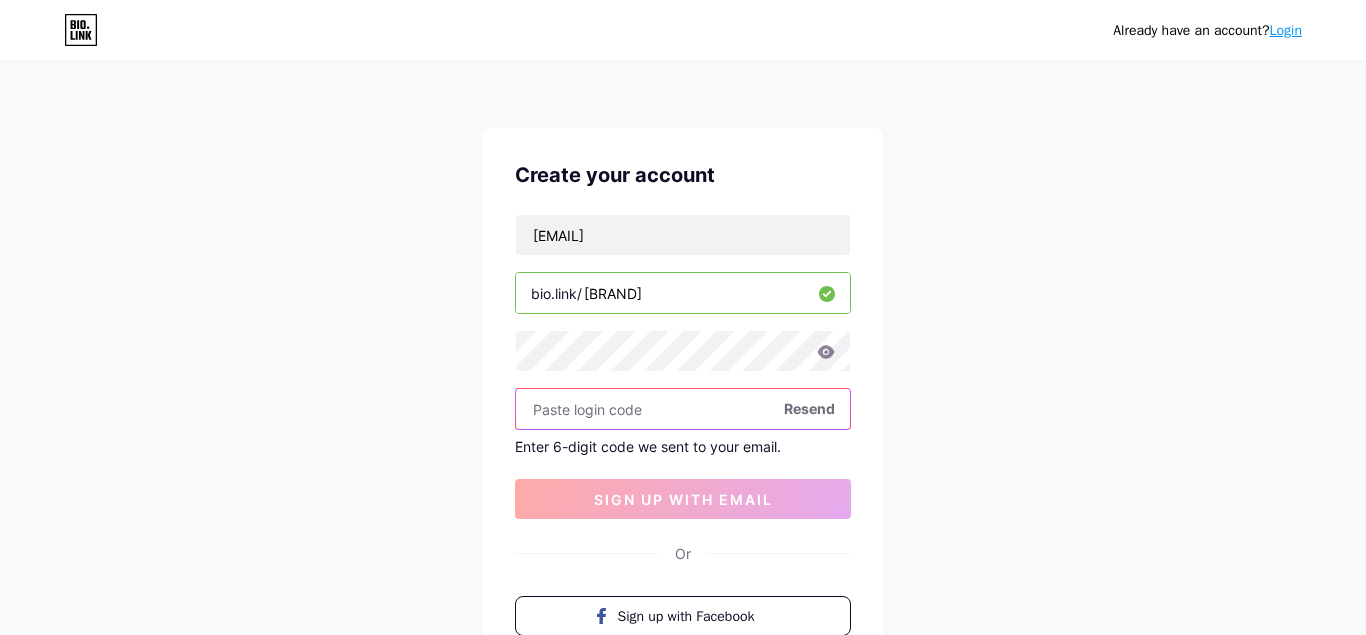 paste on "700273" 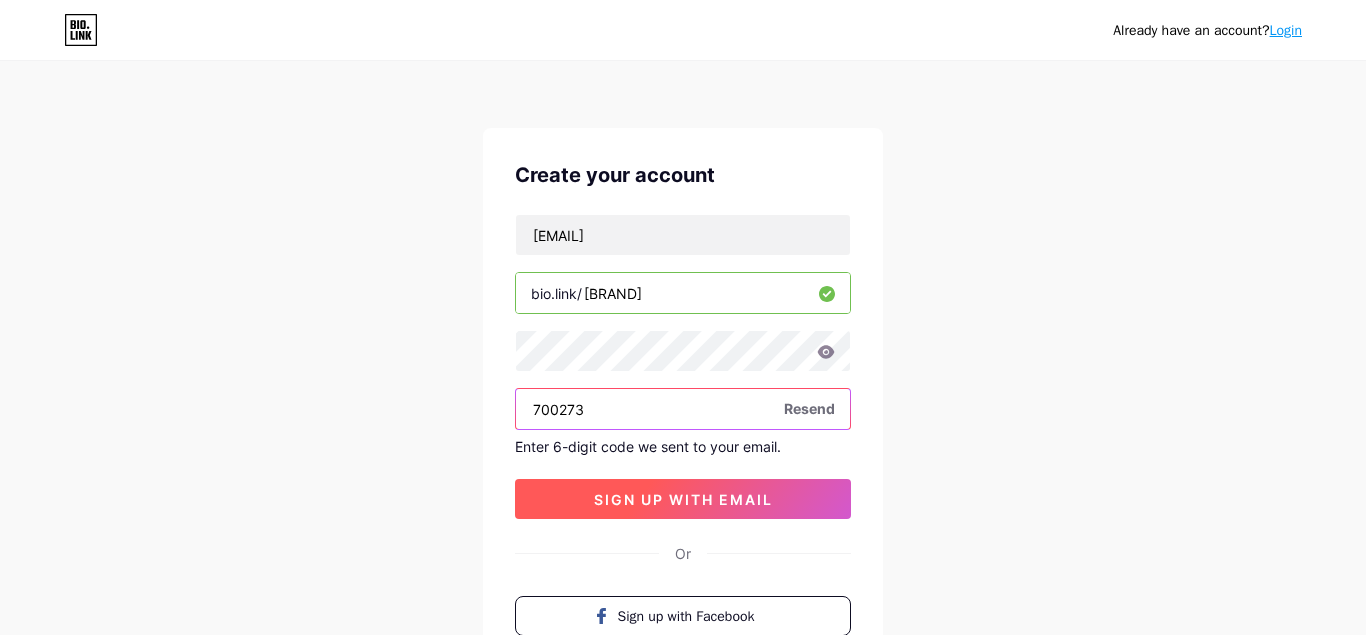 type on "700273" 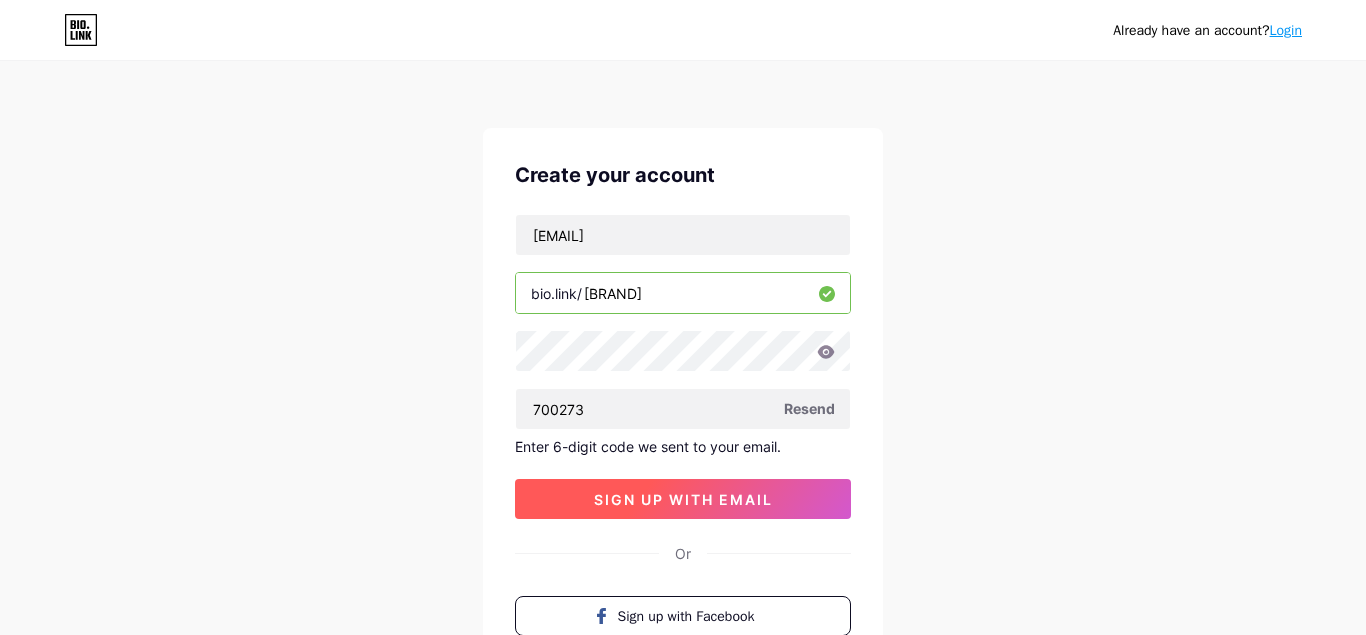 click on "sign up with email" at bounding box center (683, 499) 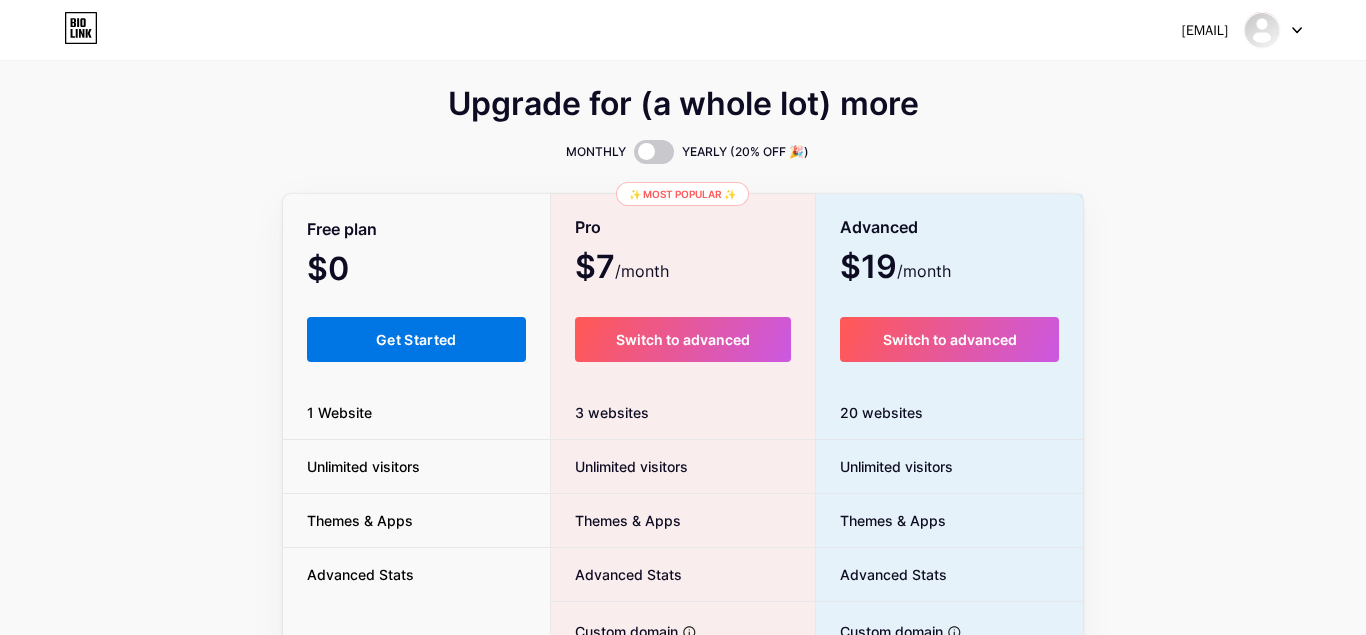 click on "Get Started" at bounding box center (416, 339) 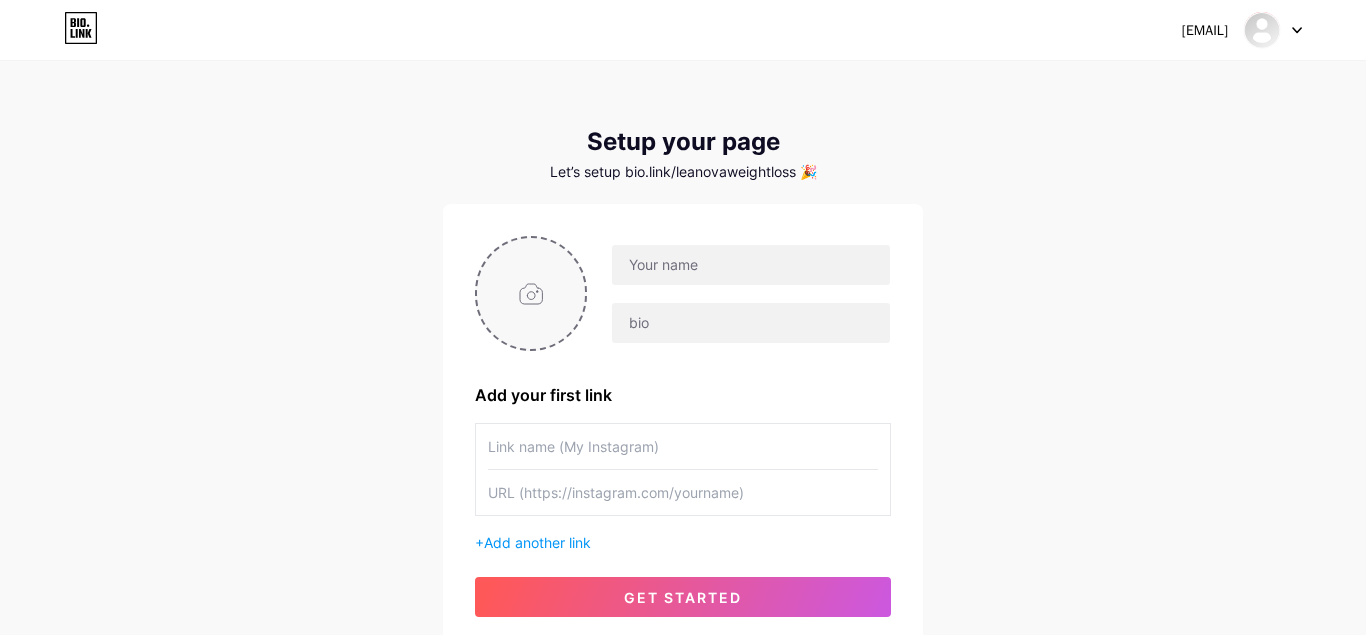 click at bounding box center [531, 293] 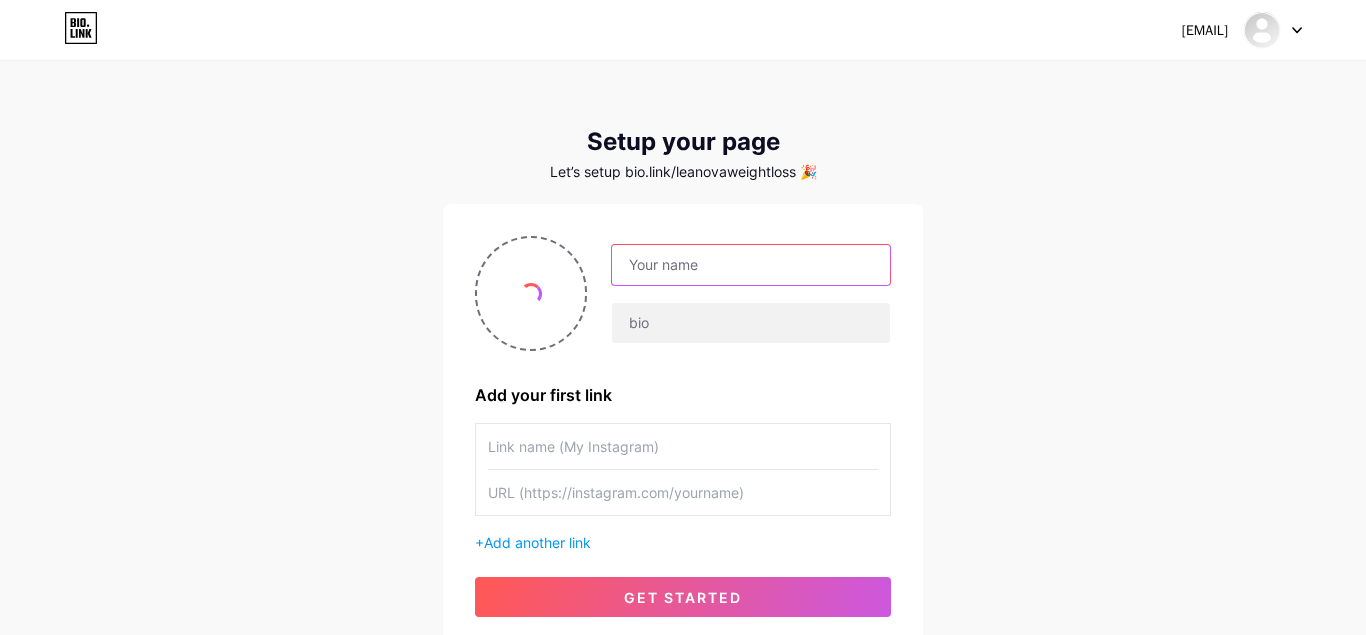 drag, startPoint x: 746, startPoint y: 266, endPoint x: 1014, endPoint y: 591, distance: 421.24695 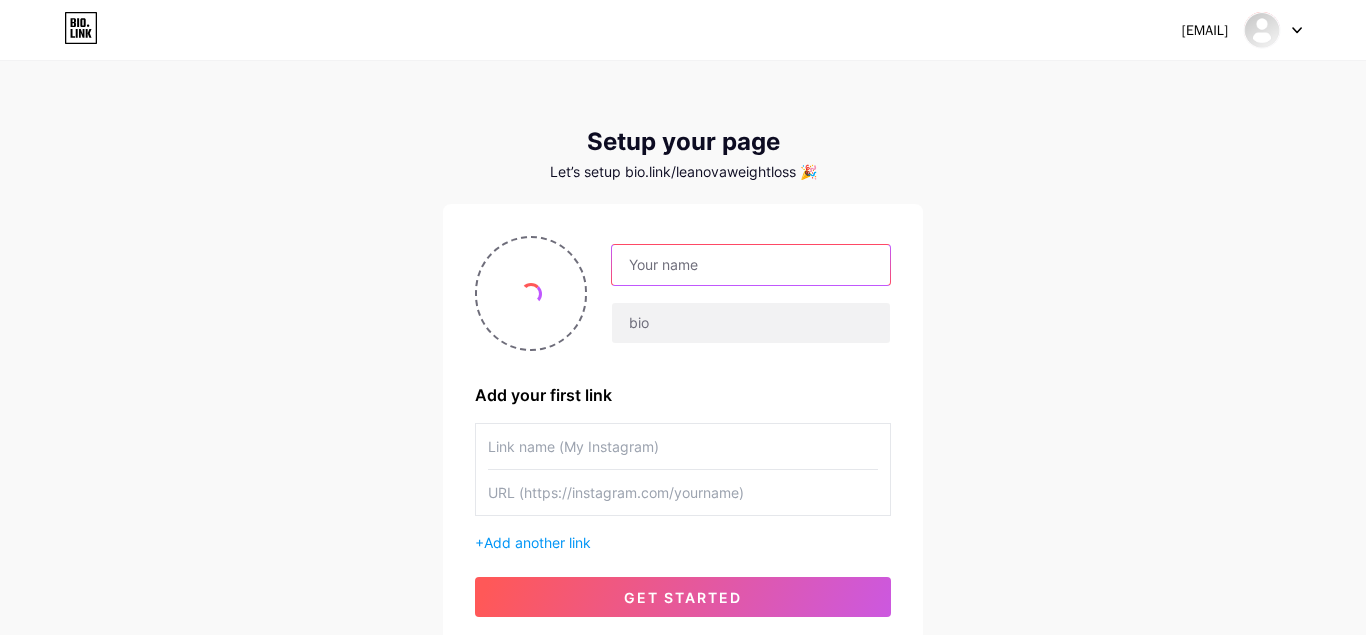 click at bounding box center (751, 265) 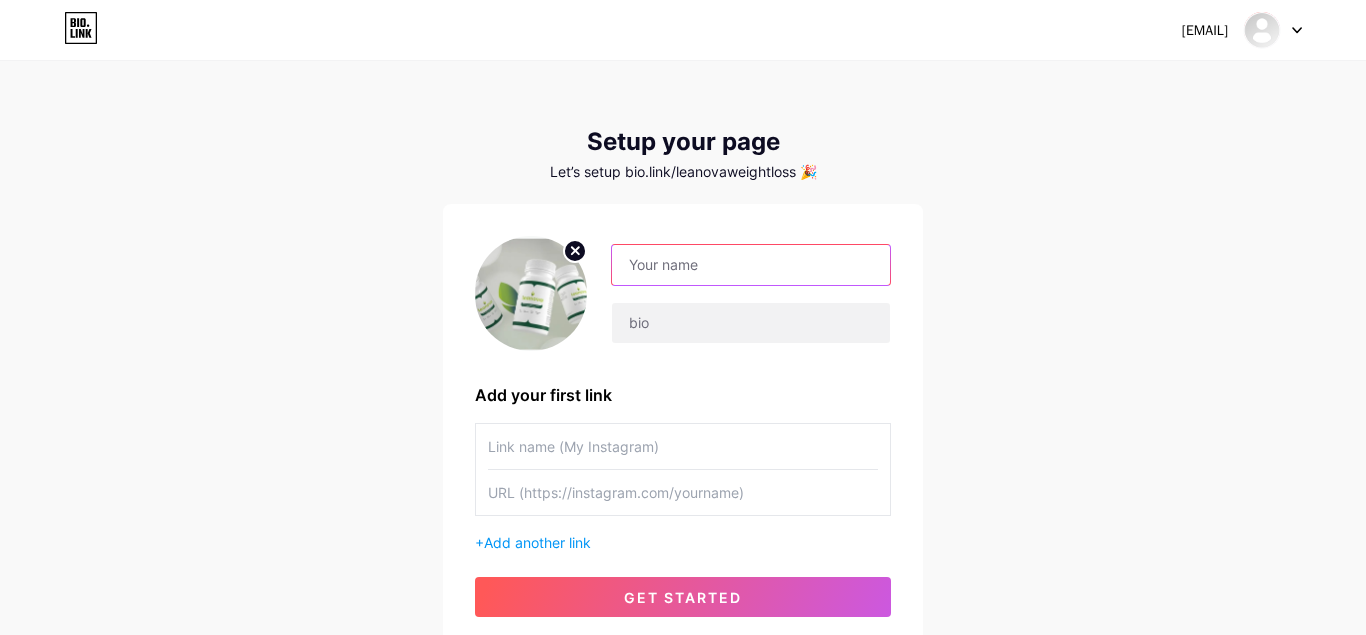paste on "[BRAND]" 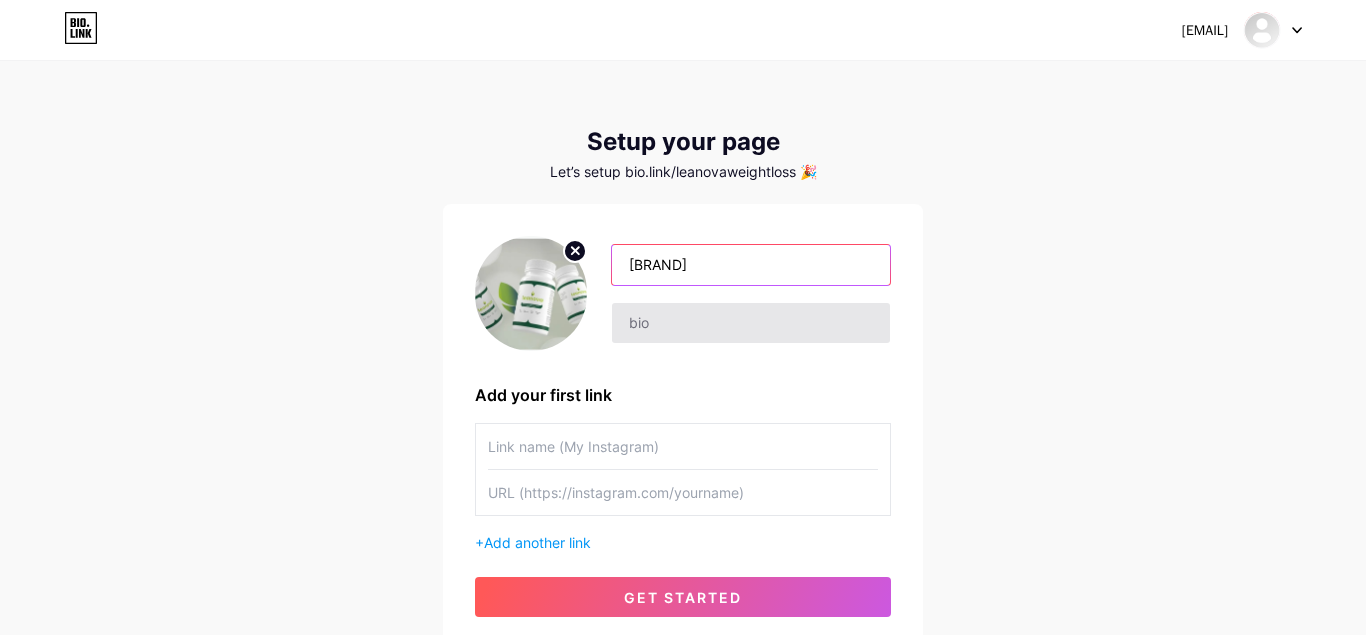 type on "[BRAND]" 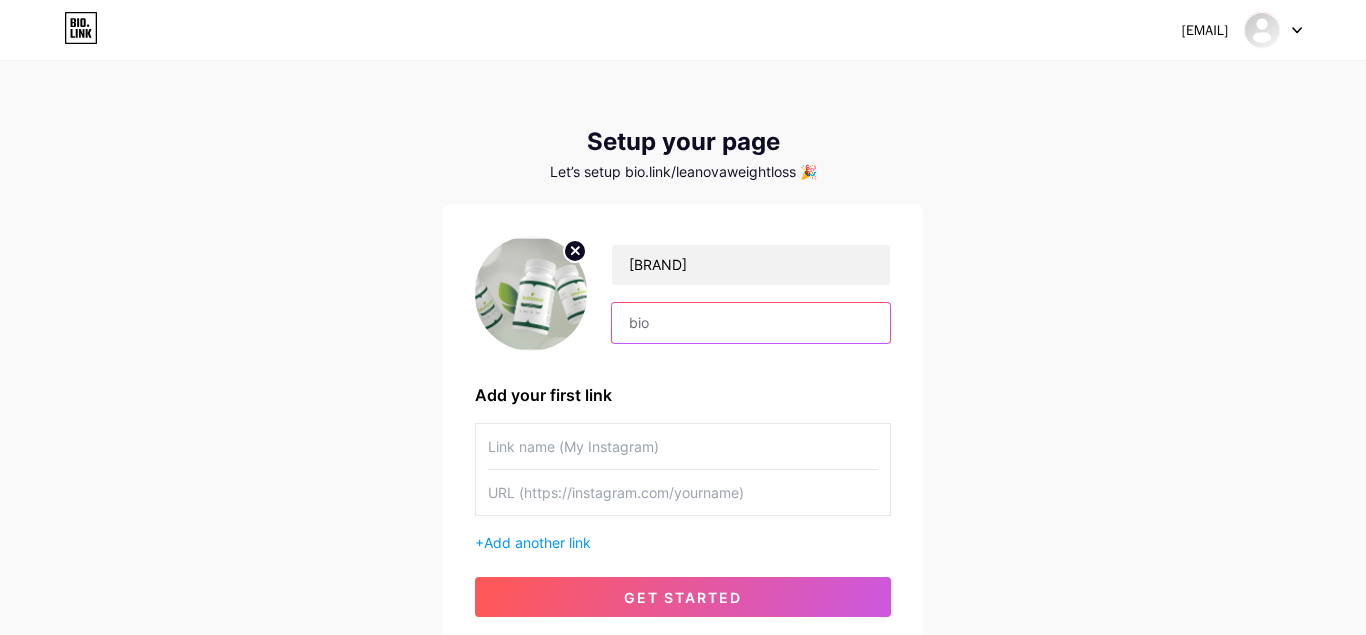 click at bounding box center [751, 323] 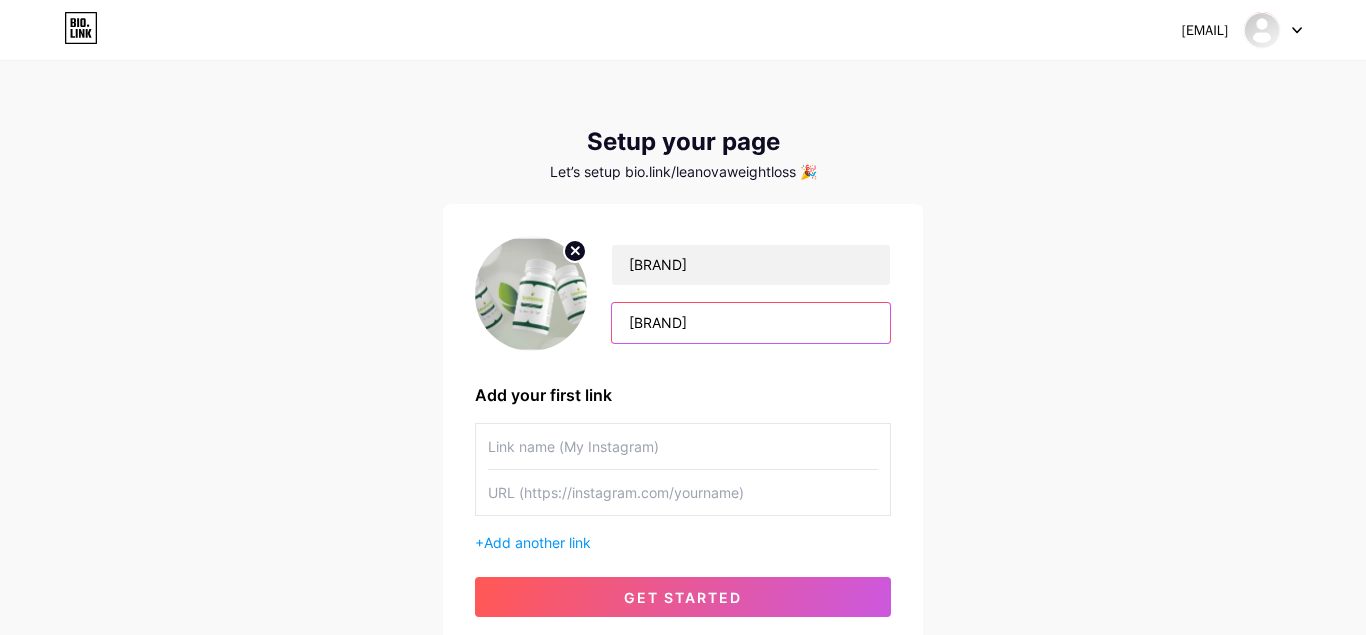 type on "[BRAND]" 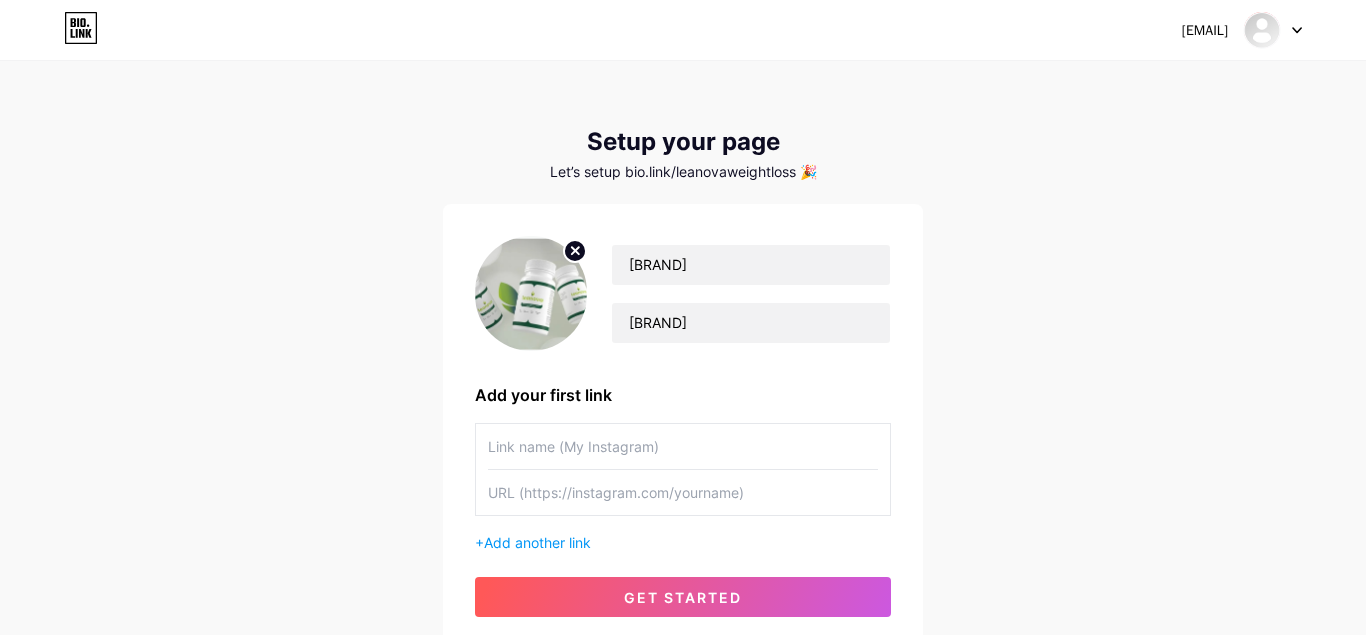 click at bounding box center (683, 446) 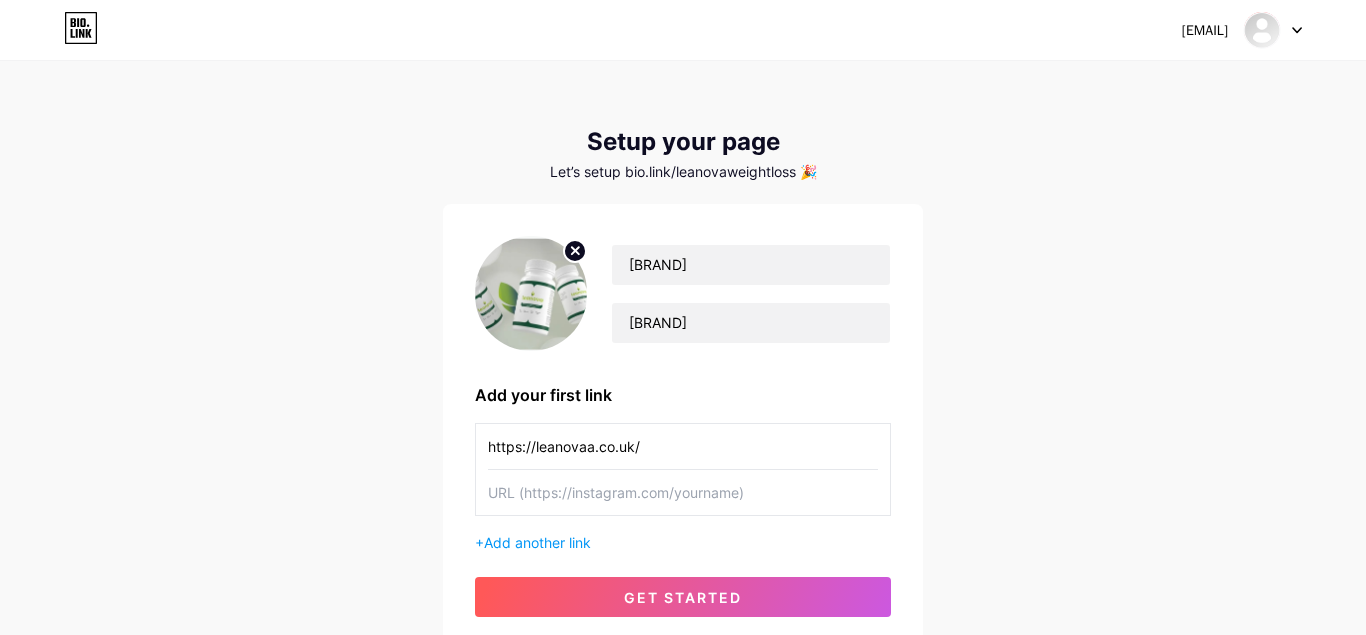 type on "https://leanovaa.co.uk/" 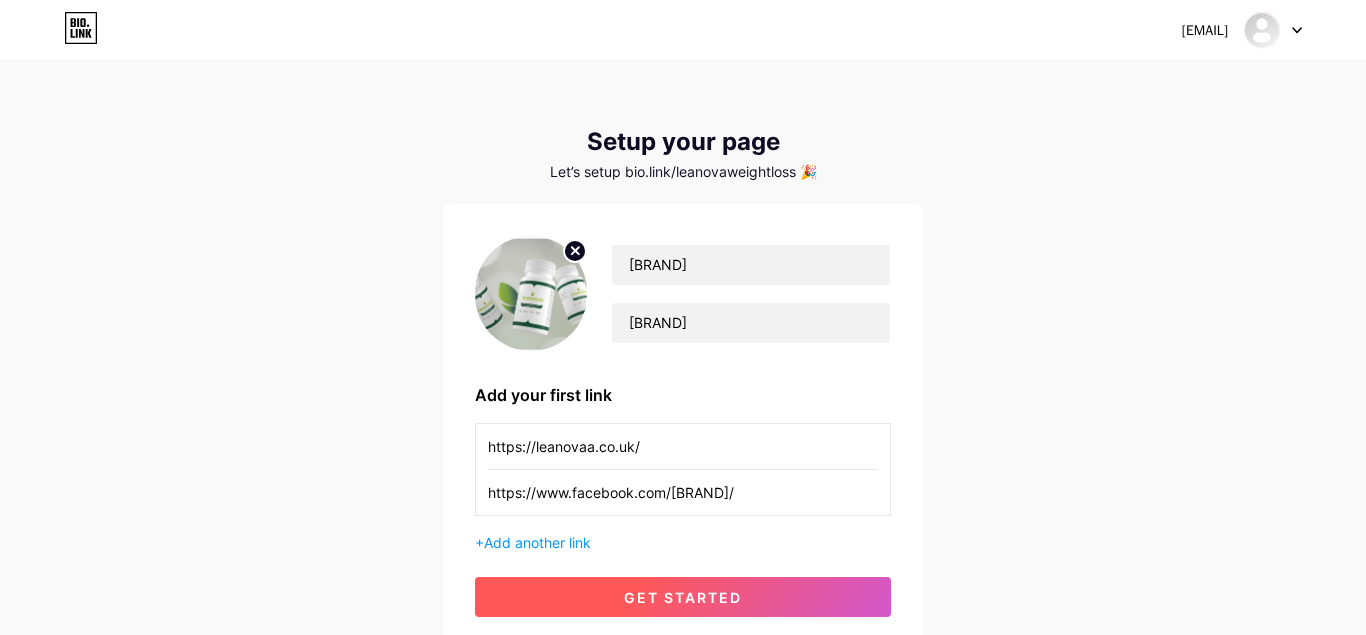 type on "https://www.facebook.com/[BRAND]/" 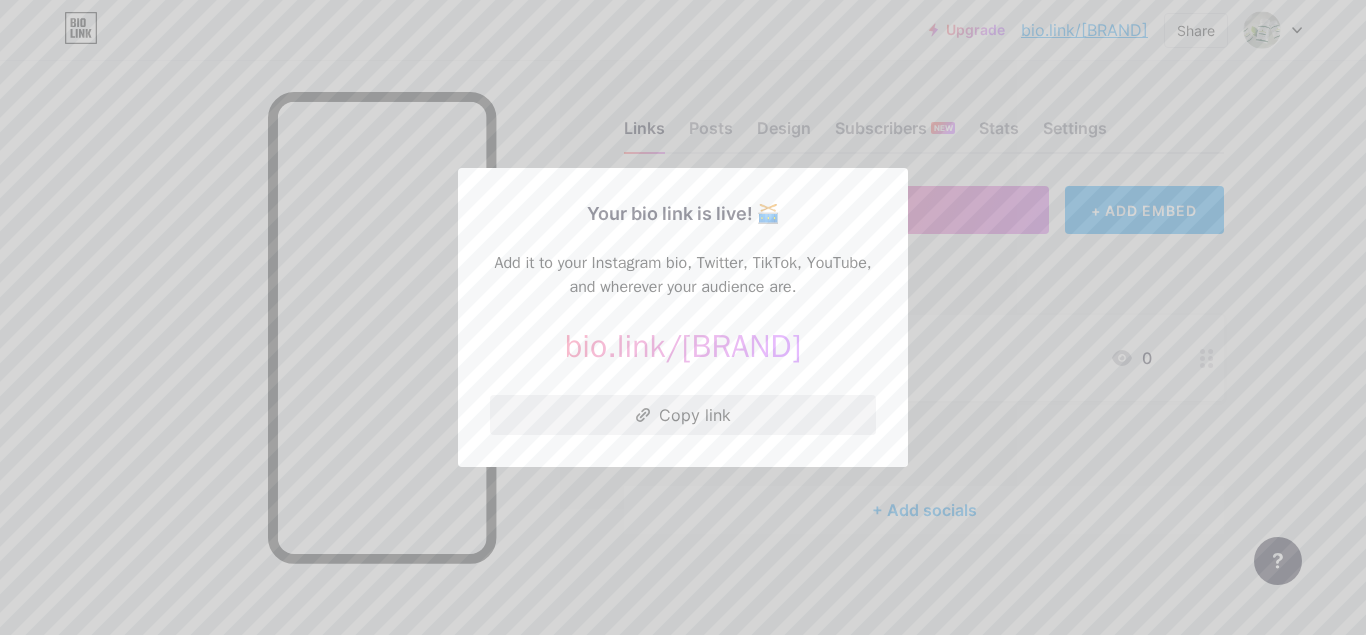 click on "Copy link" at bounding box center [683, 415] 